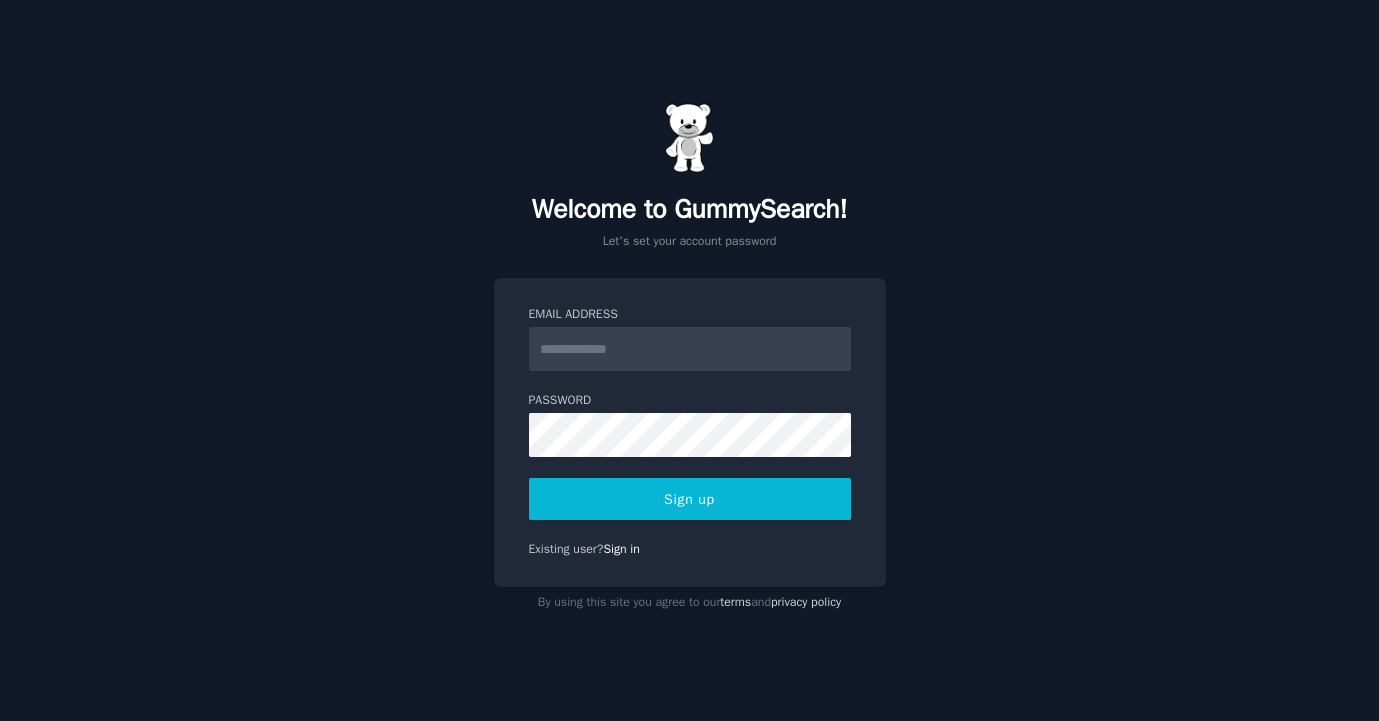 scroll, scrollTop: 0, scrollLeft: 0, axis: both 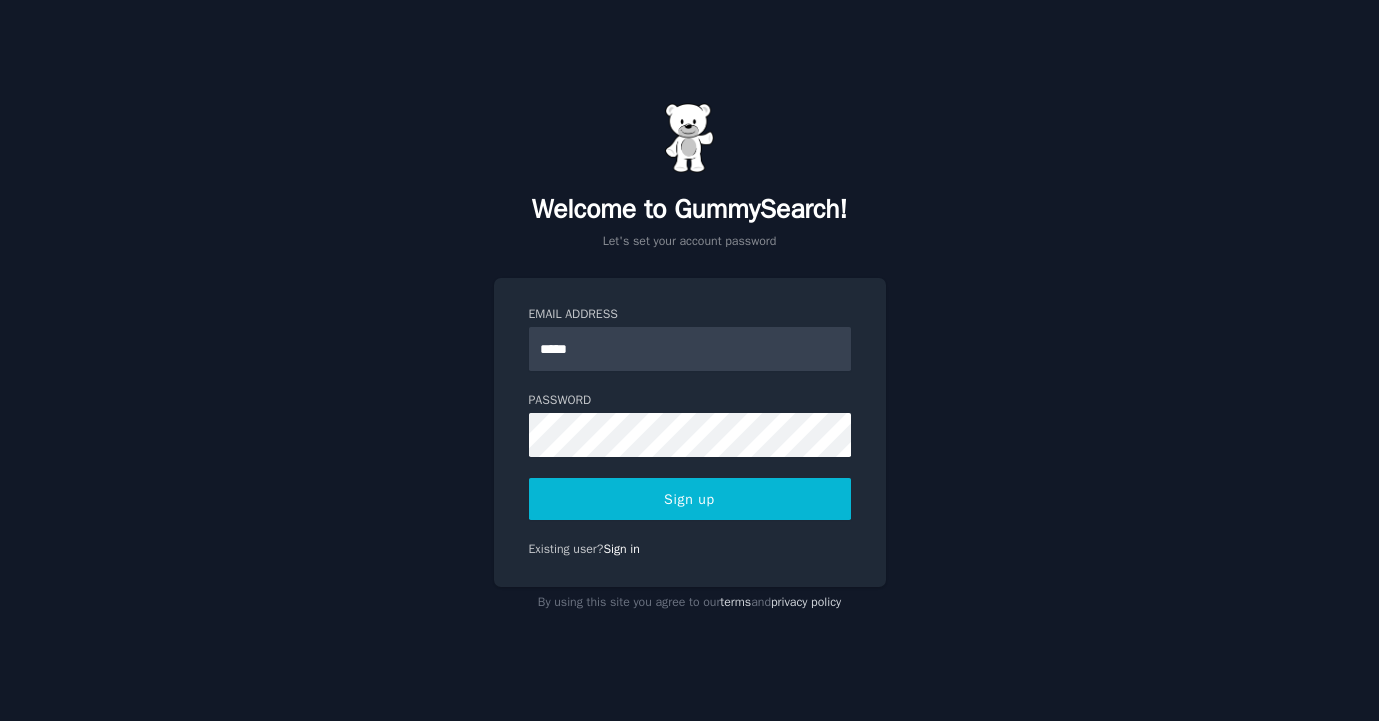 type on "**********" 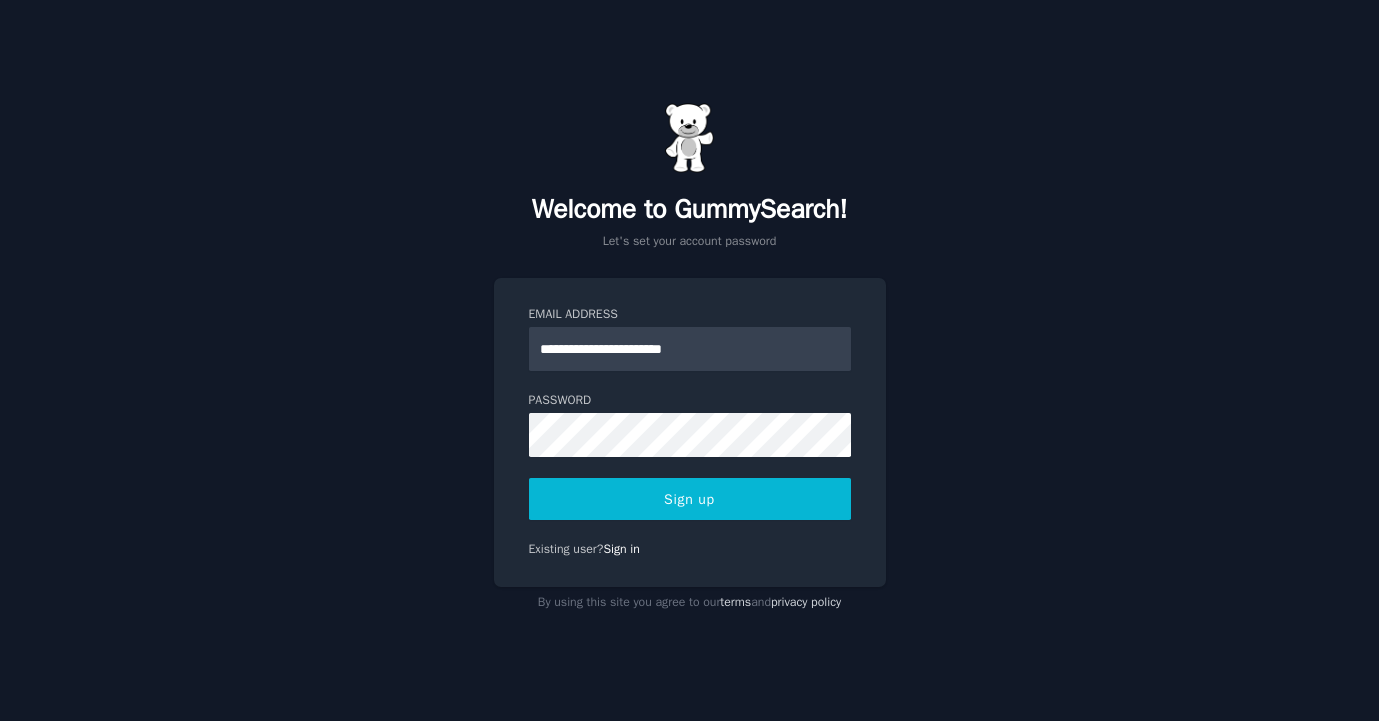 click on "Sign up" at bounding box center (690, 499) 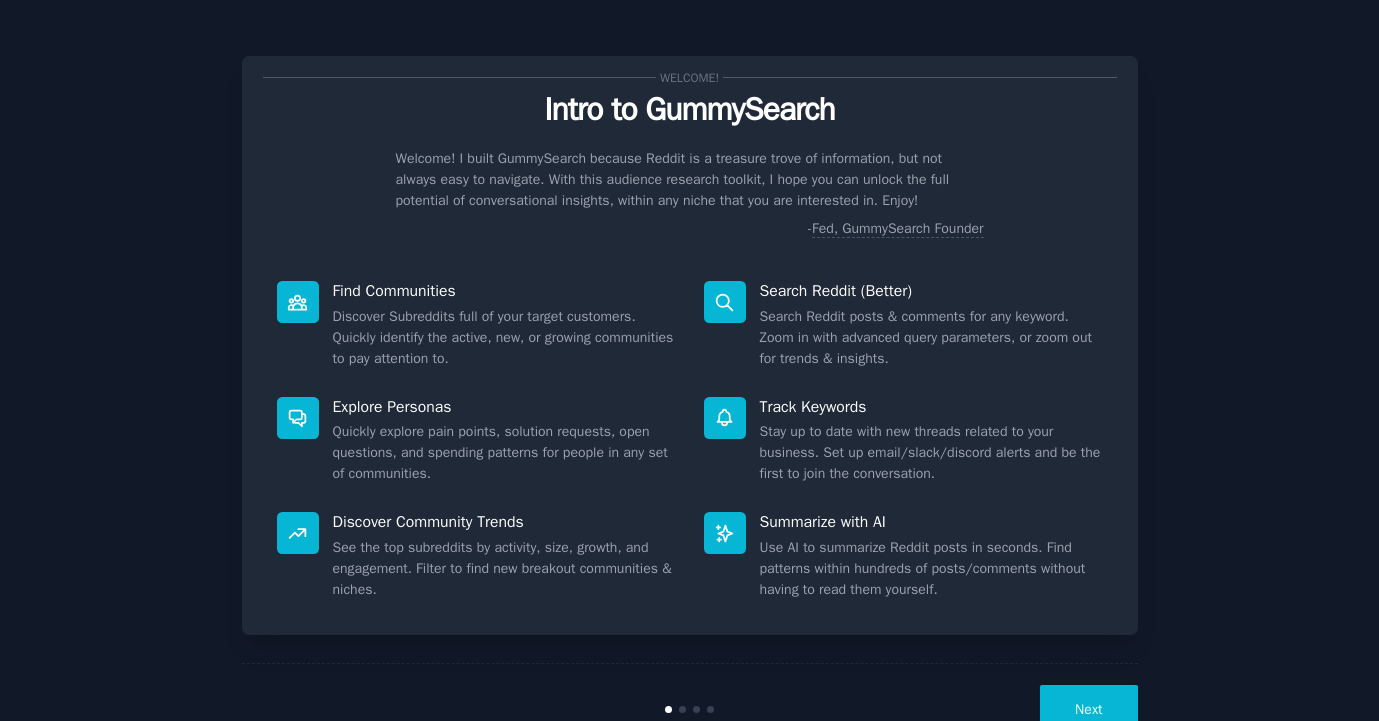 scroll, scrollTop: 0, scrollLeft: 0, axis: both 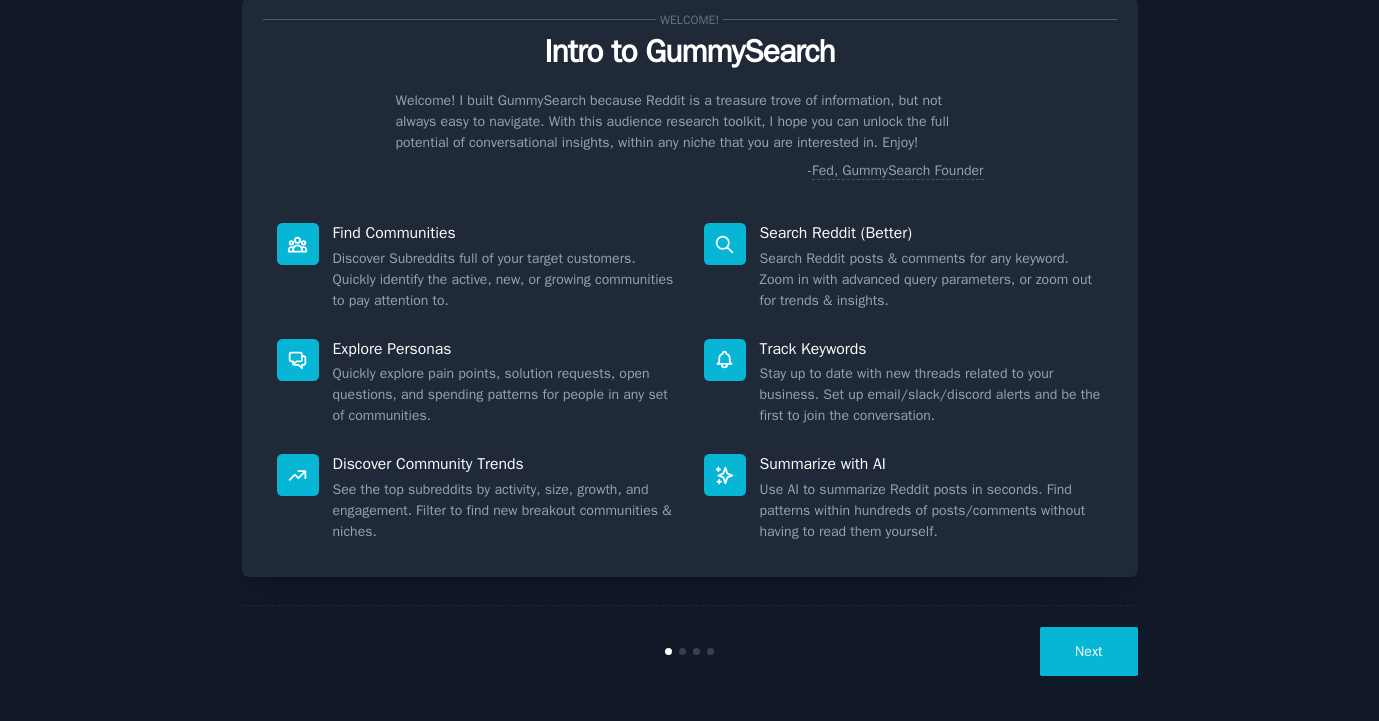 click on "Next" at bounding box center (1088, 651) 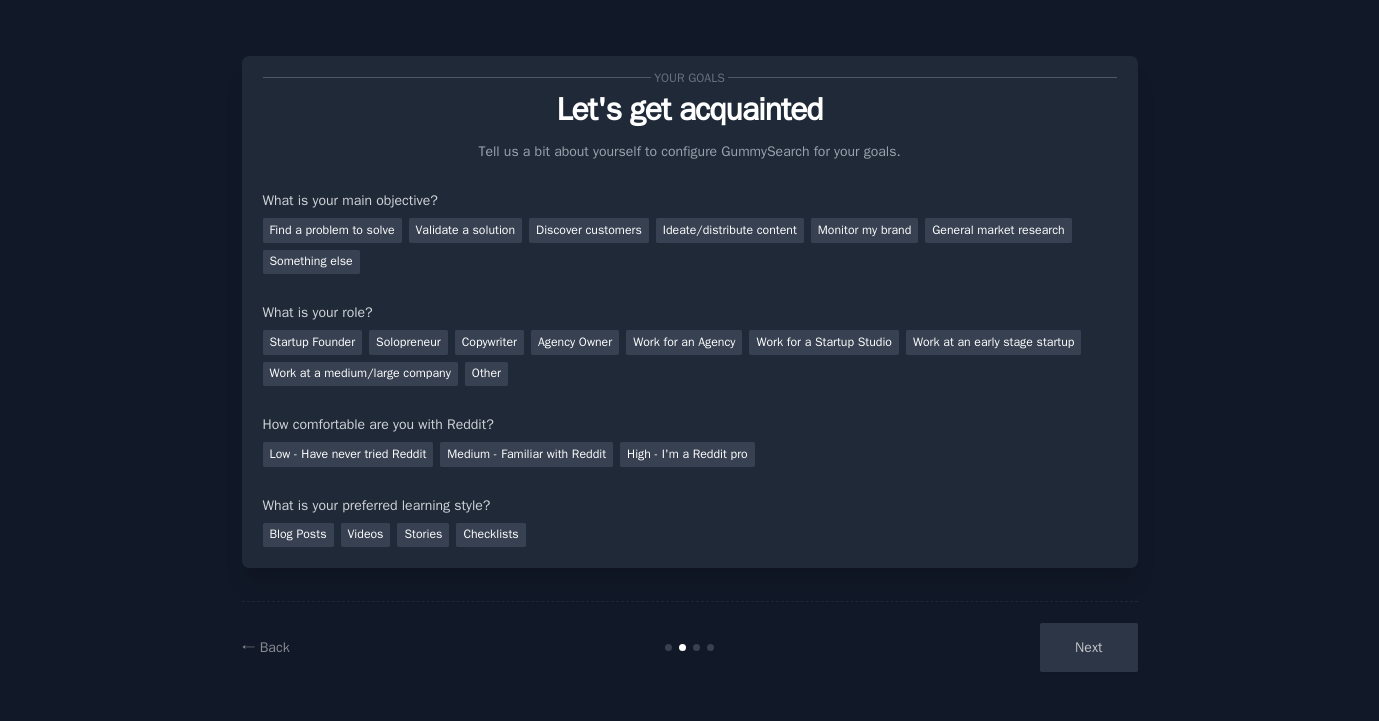 scroll, scrollTop: 0, scrollLeft: 0, axis: both 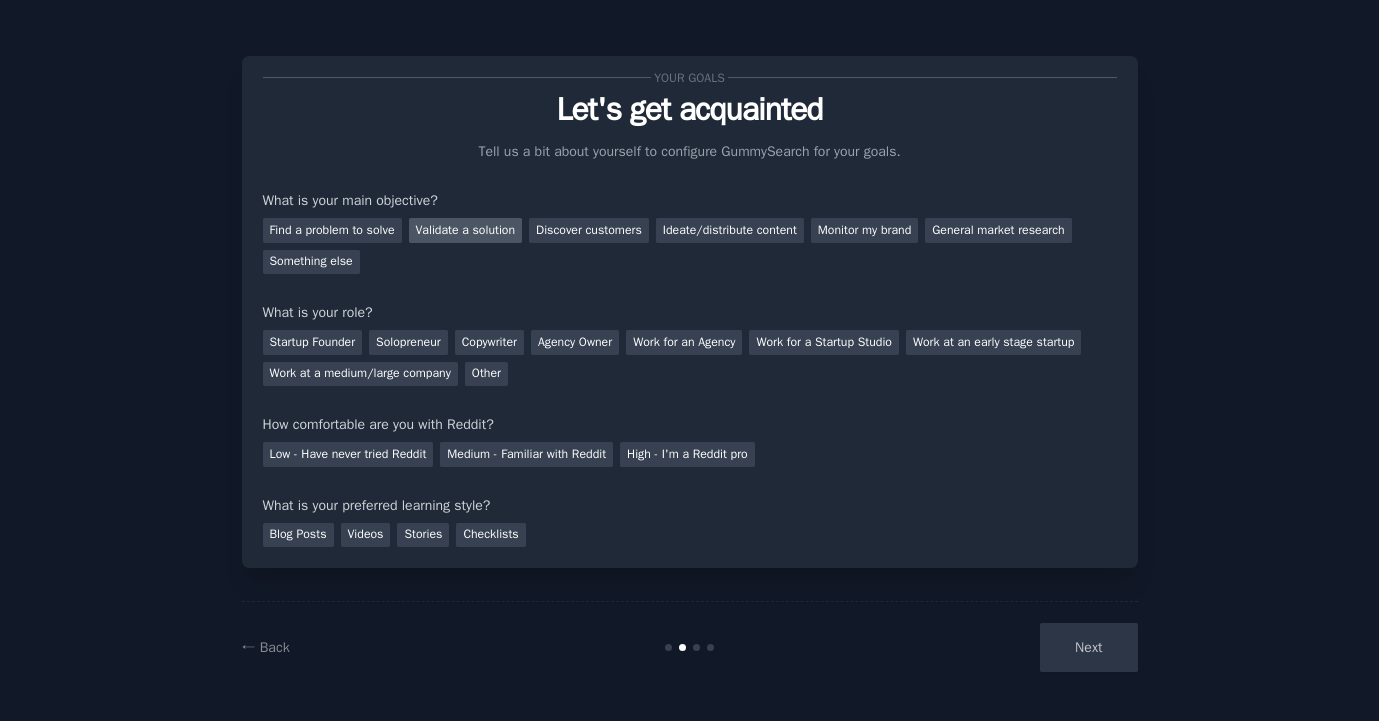 click on "Validate a solution" at bounding box center [466, 230] 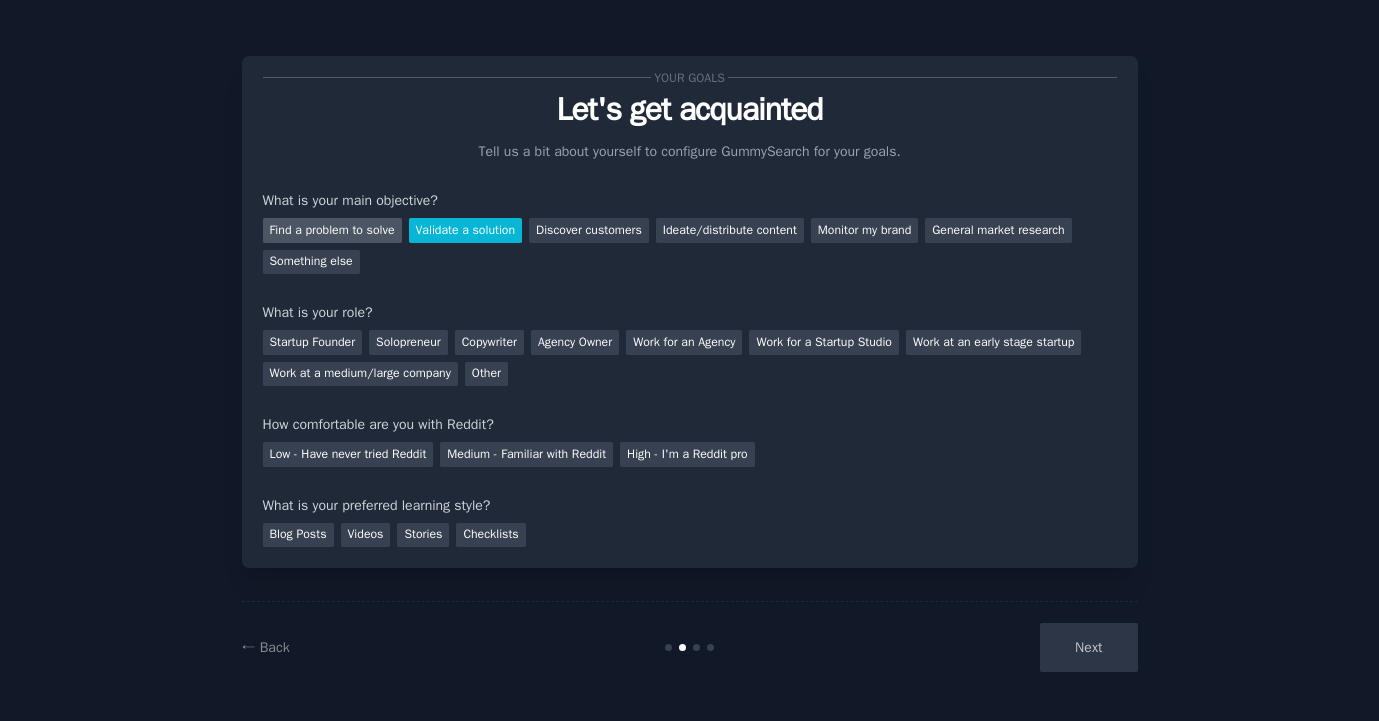 click on "Find a problem to solve" at bounding box center [332, 230] 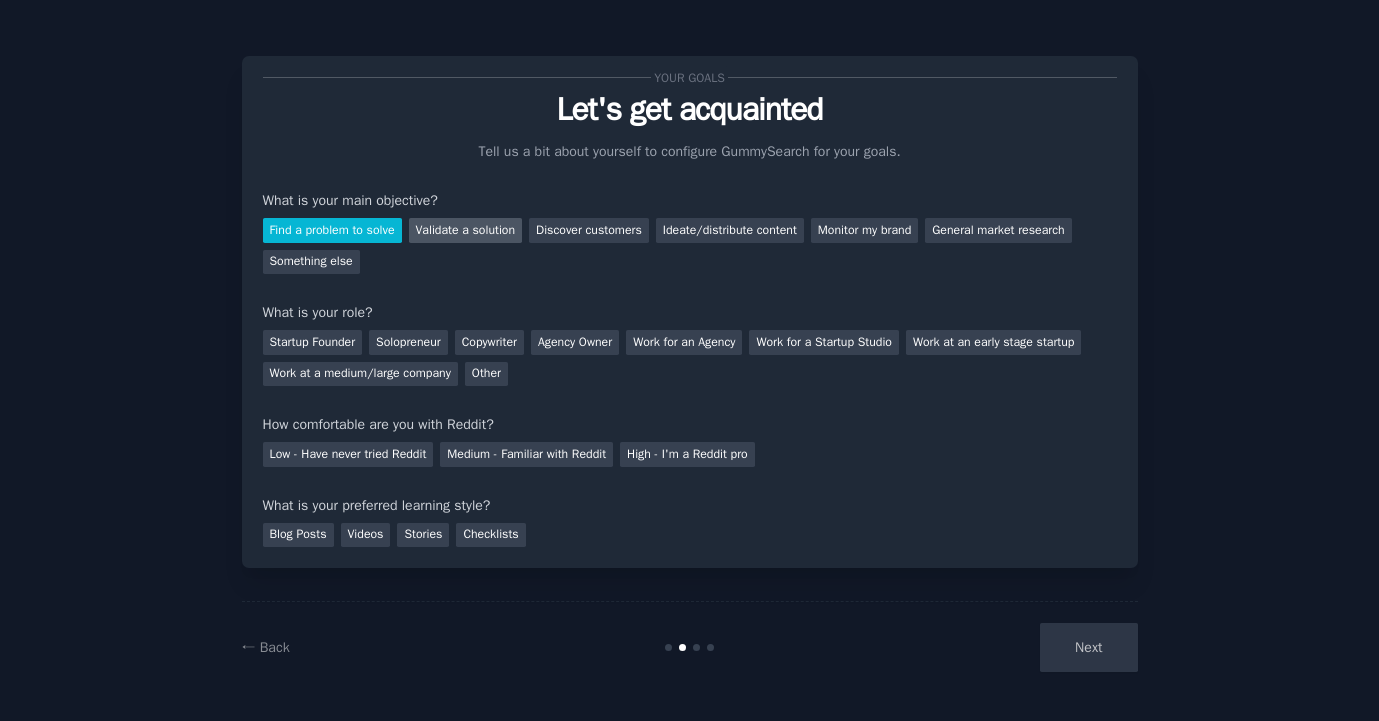 click on "Validate a solution" at bounding box center (466, 230) 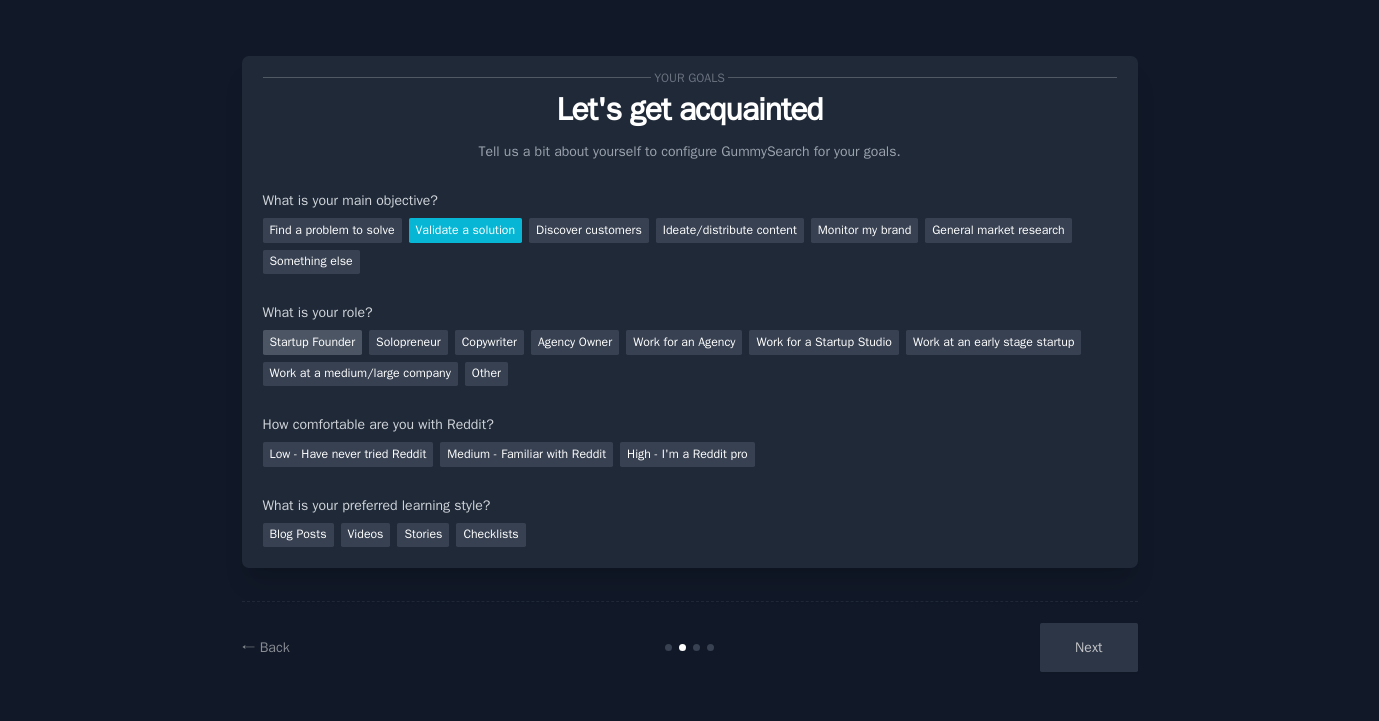 click on "Startup Founder" at bounding box center [313, 342] 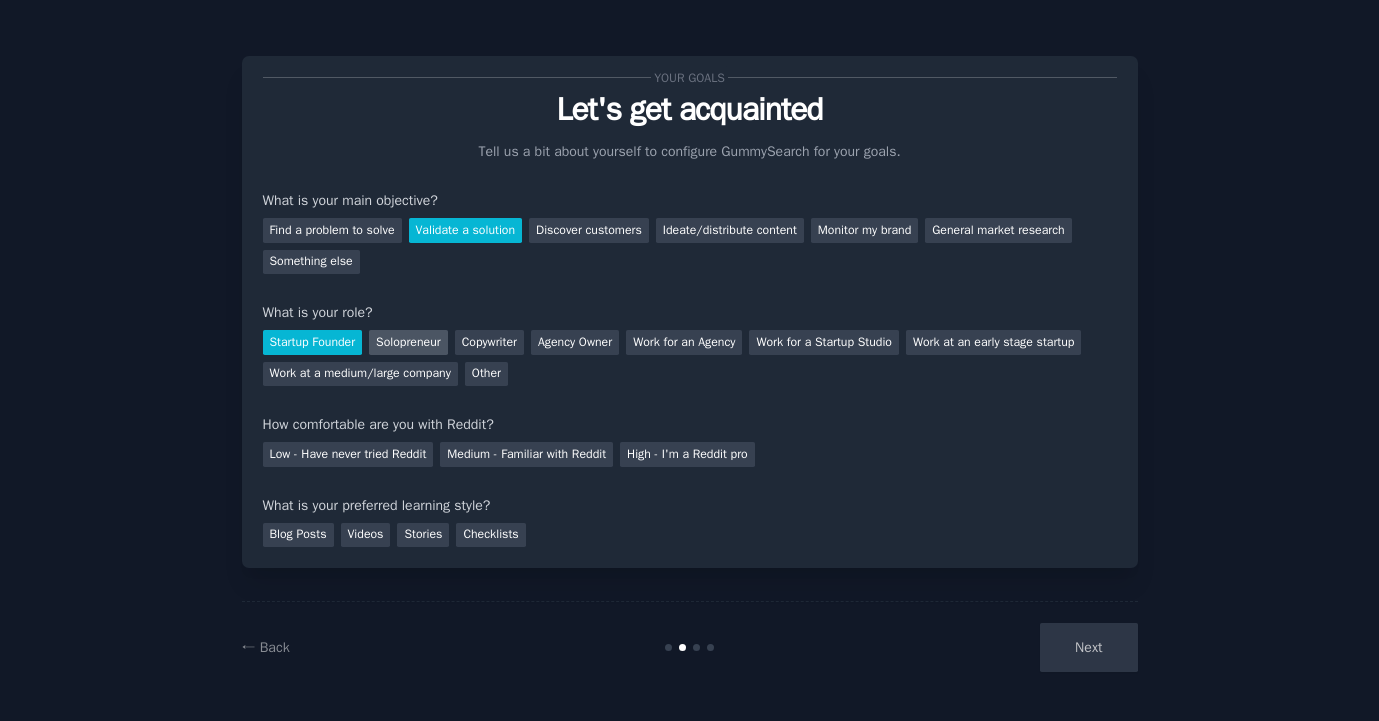 click on "Solopreneur" at bounding box center (408, 342) 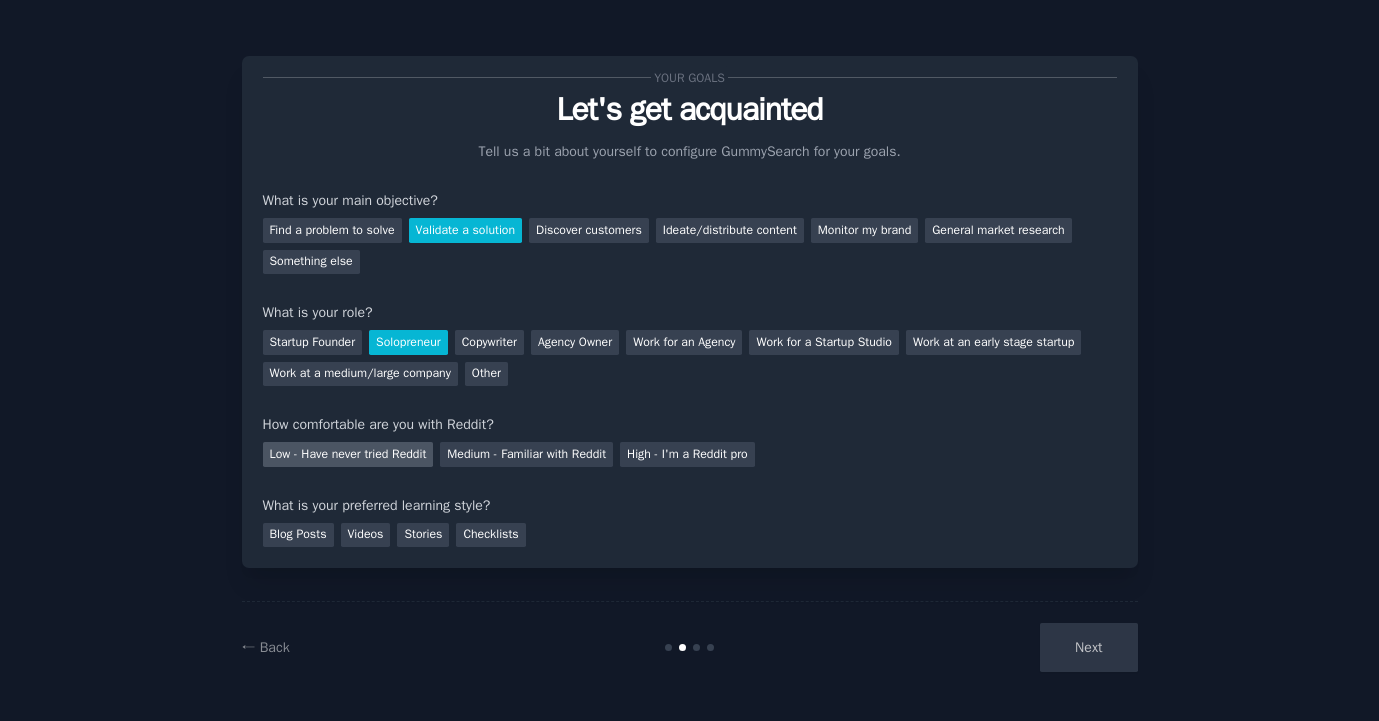 click on "Low - Have never tried Reddit" at bounding box center (348, 454) 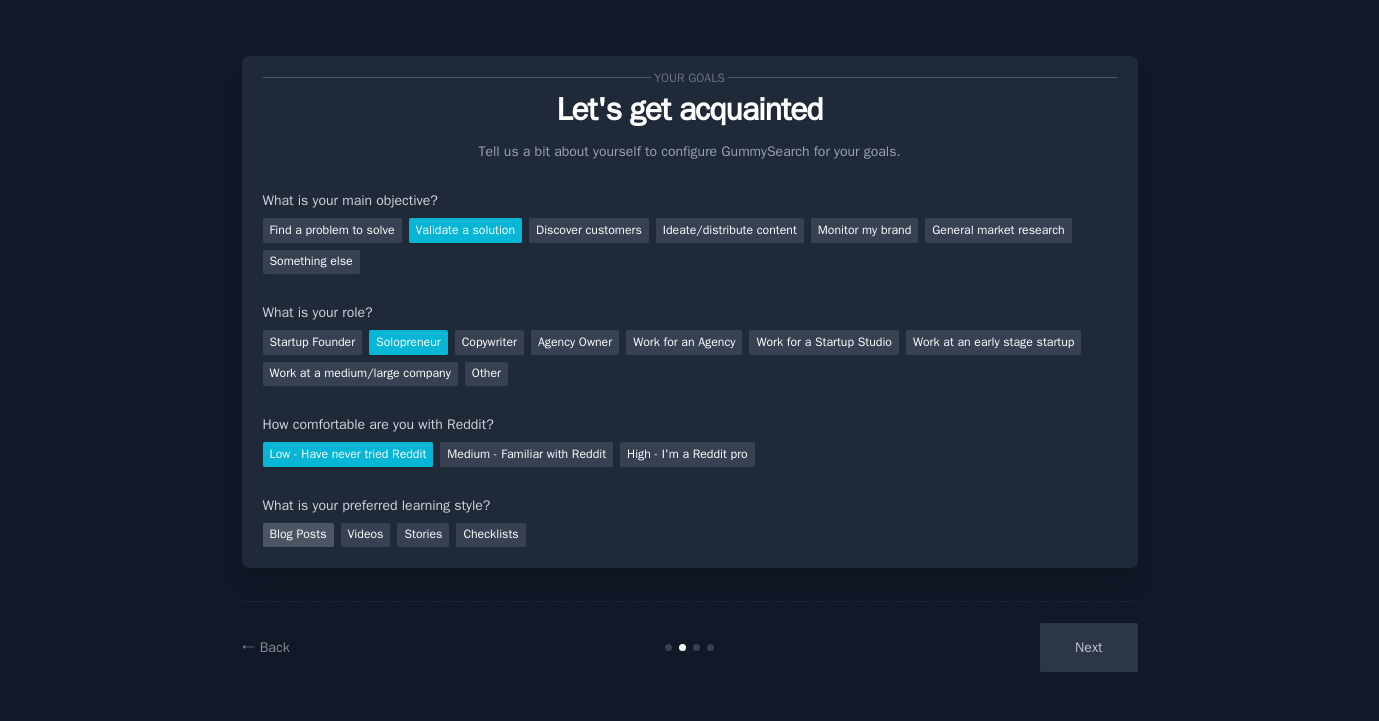 click on "Blog Posts" at bounding box center [298, 535] 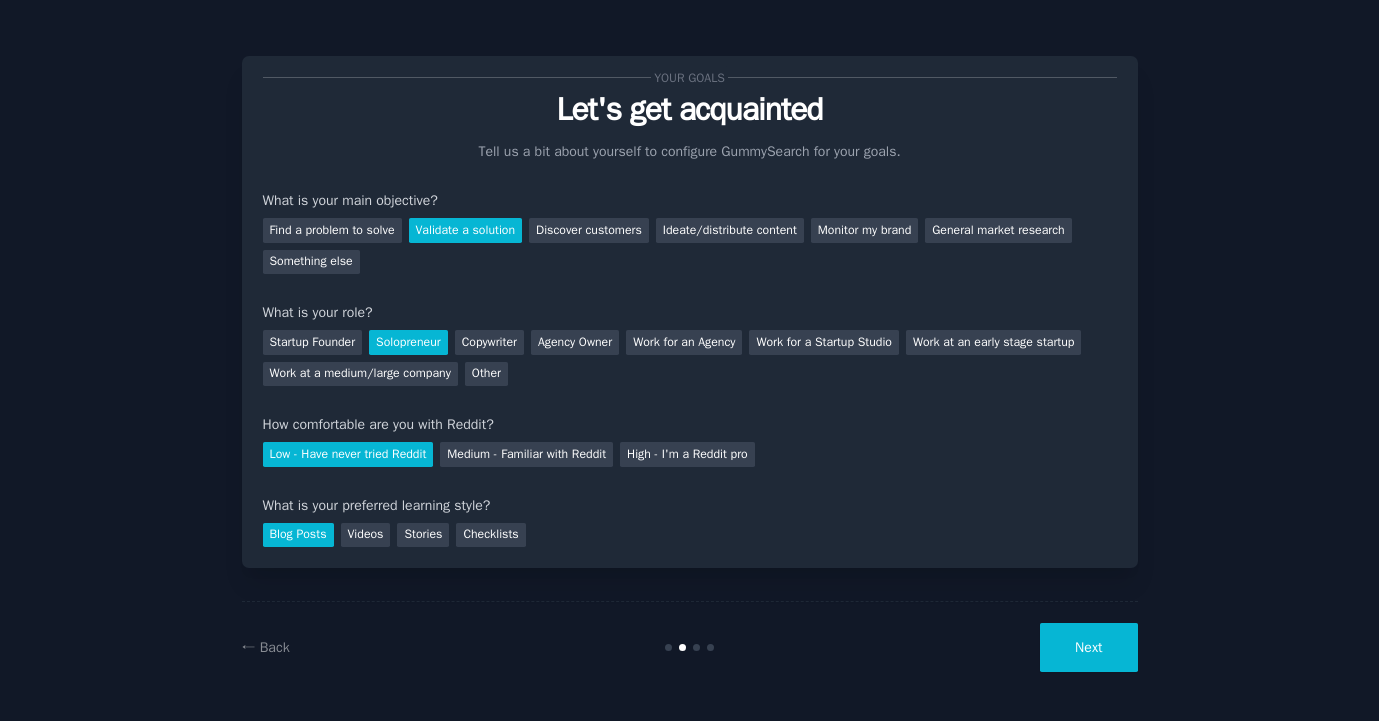 click on "Next" at bounding box center (1088, 647) 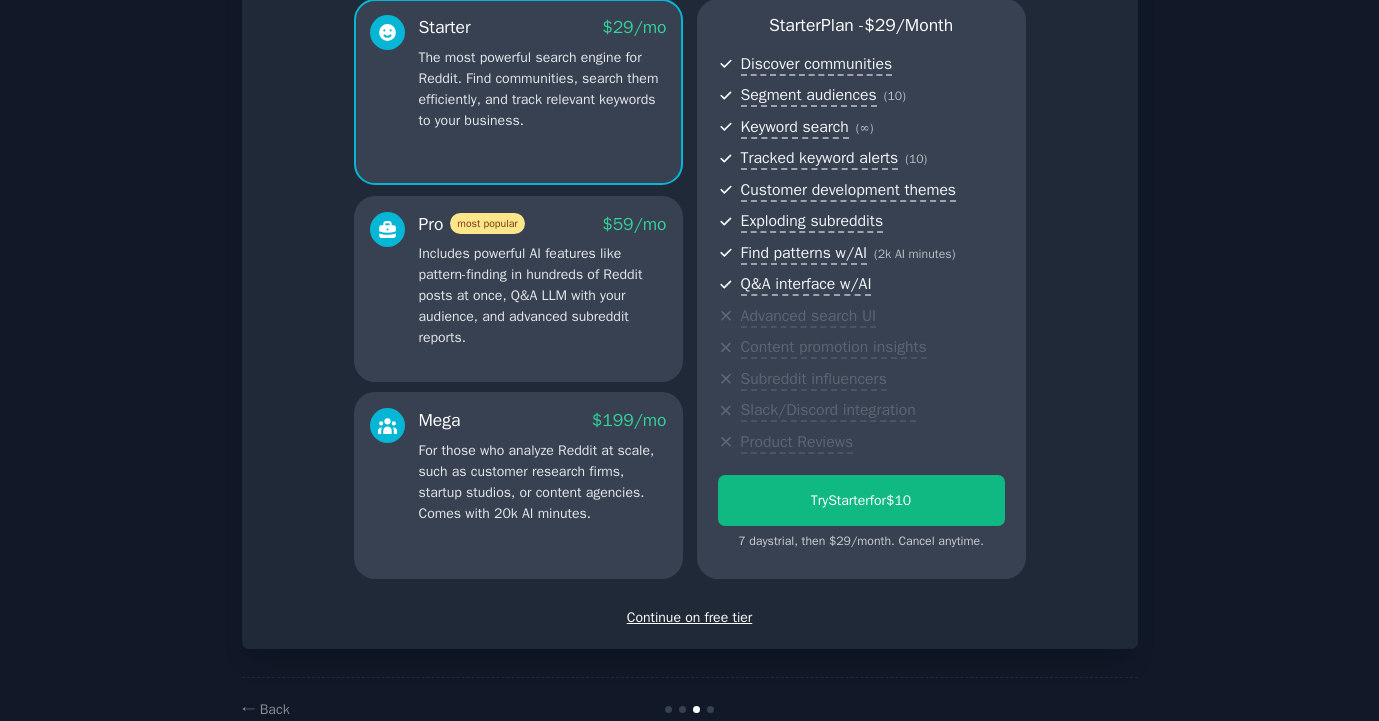 scroll, scrollTop: 227, scrollLeft: 0, axis: vertical 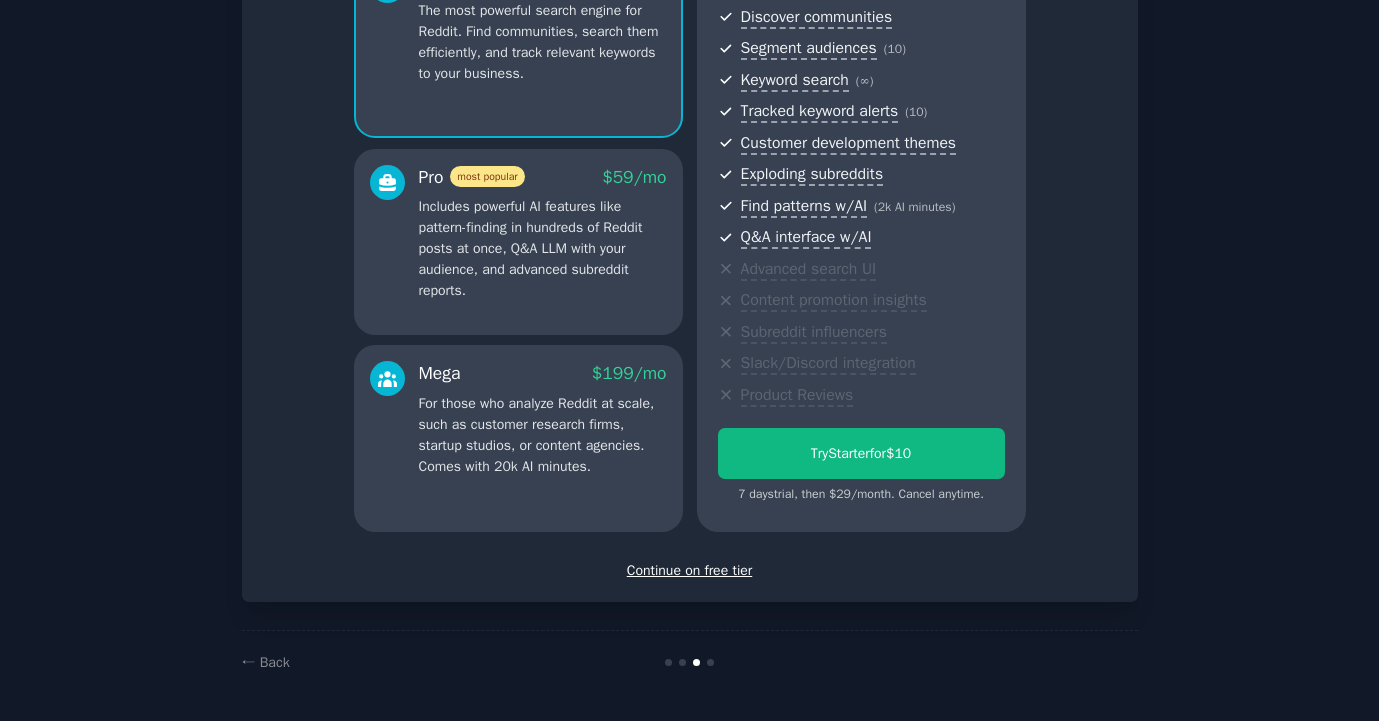 click on "Continue on free tier" at bounding box center (690, 570) 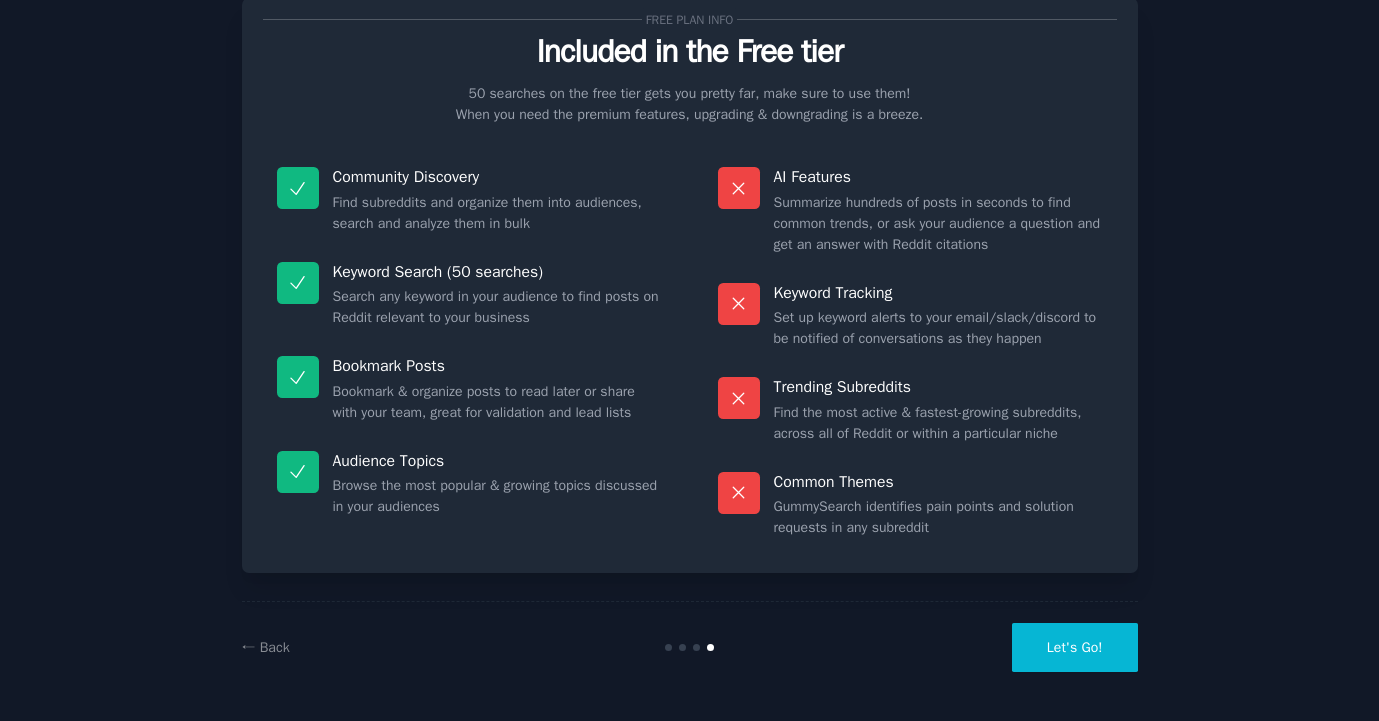 click on "Let's Go!" at bounding box center [1075, 647] 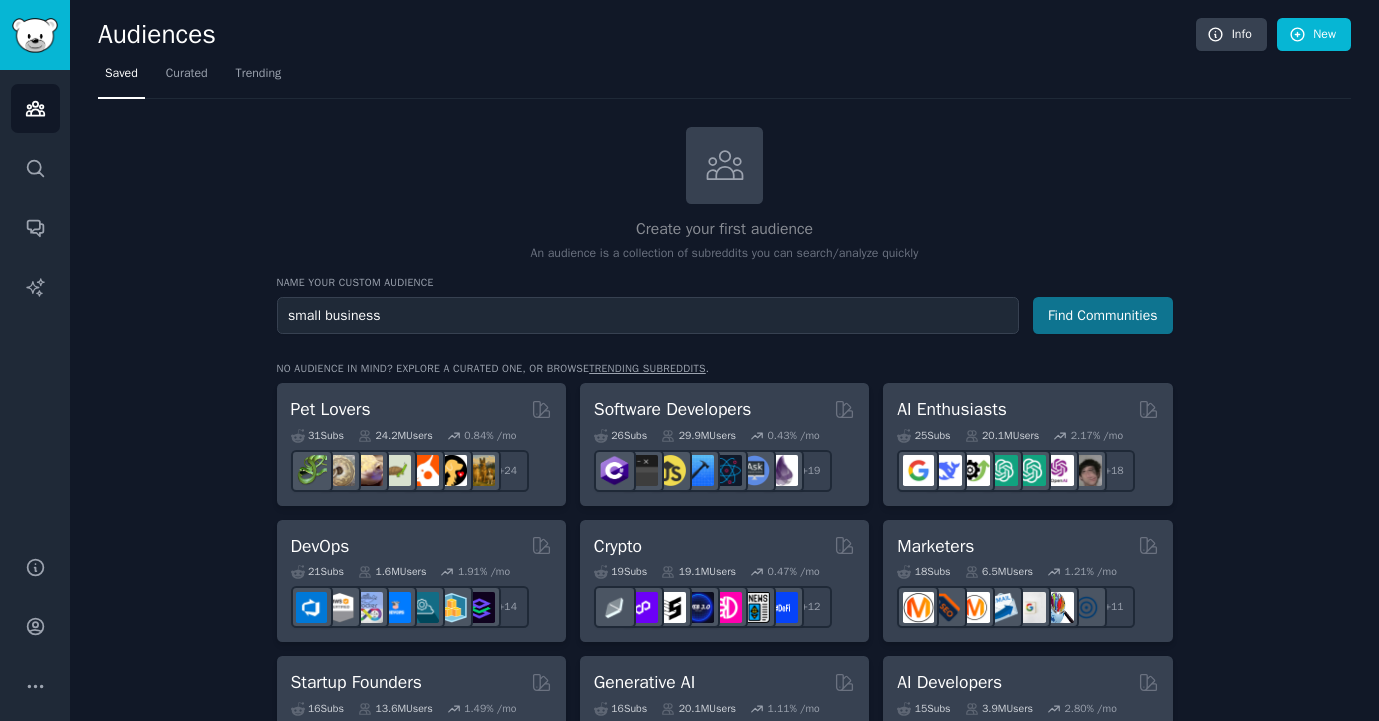 type on "small business" 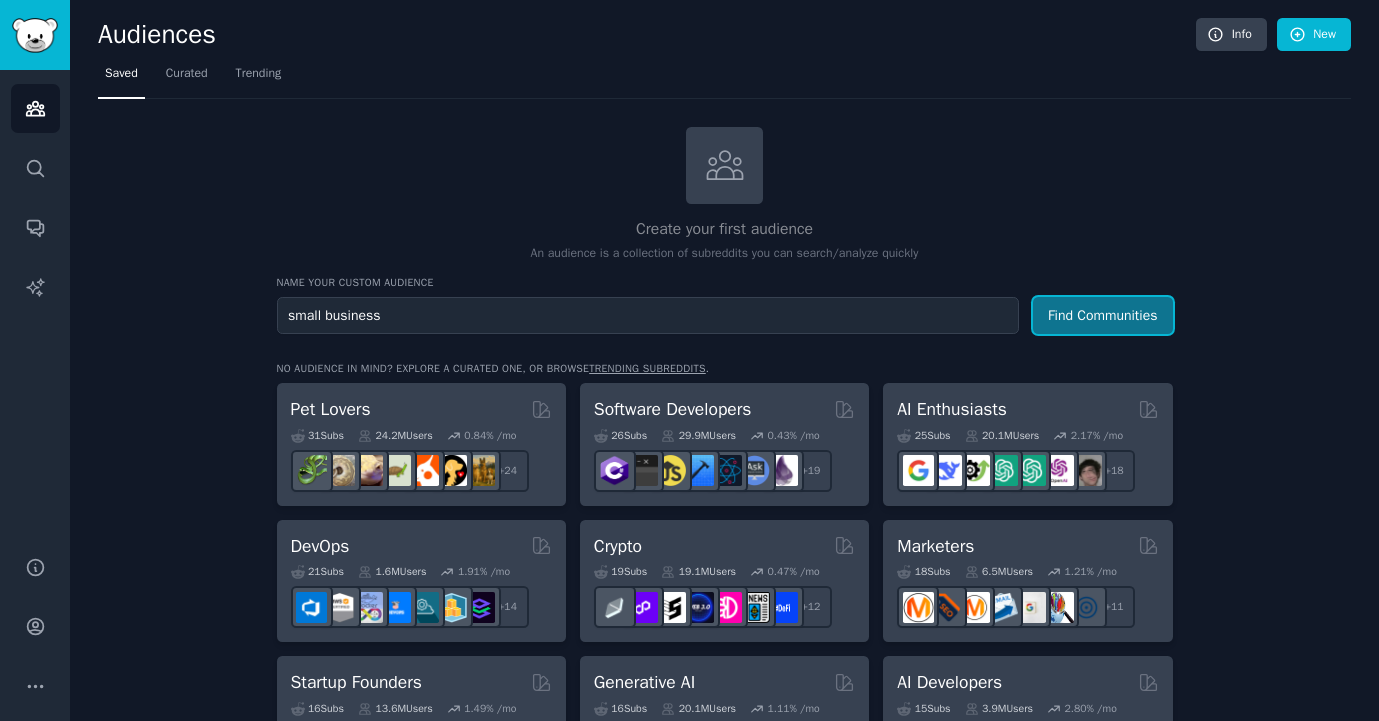 click on "Find Communities" at bounding box center [1103, 315] 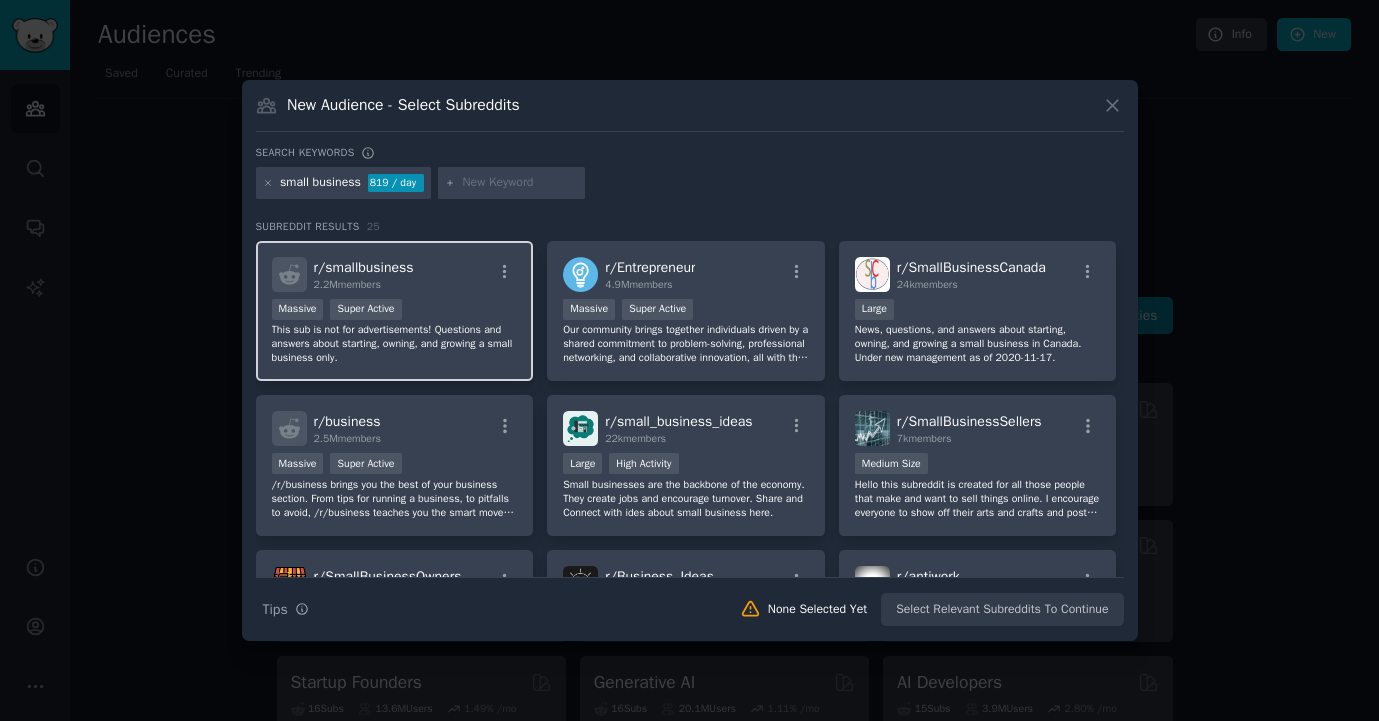 click on "r/ smallbusiness 2.2M members Massive Super Active This sub is not for advertisements! Questions and answers about starting, owning, and growing a small business only." at bounding box center [395, 311] 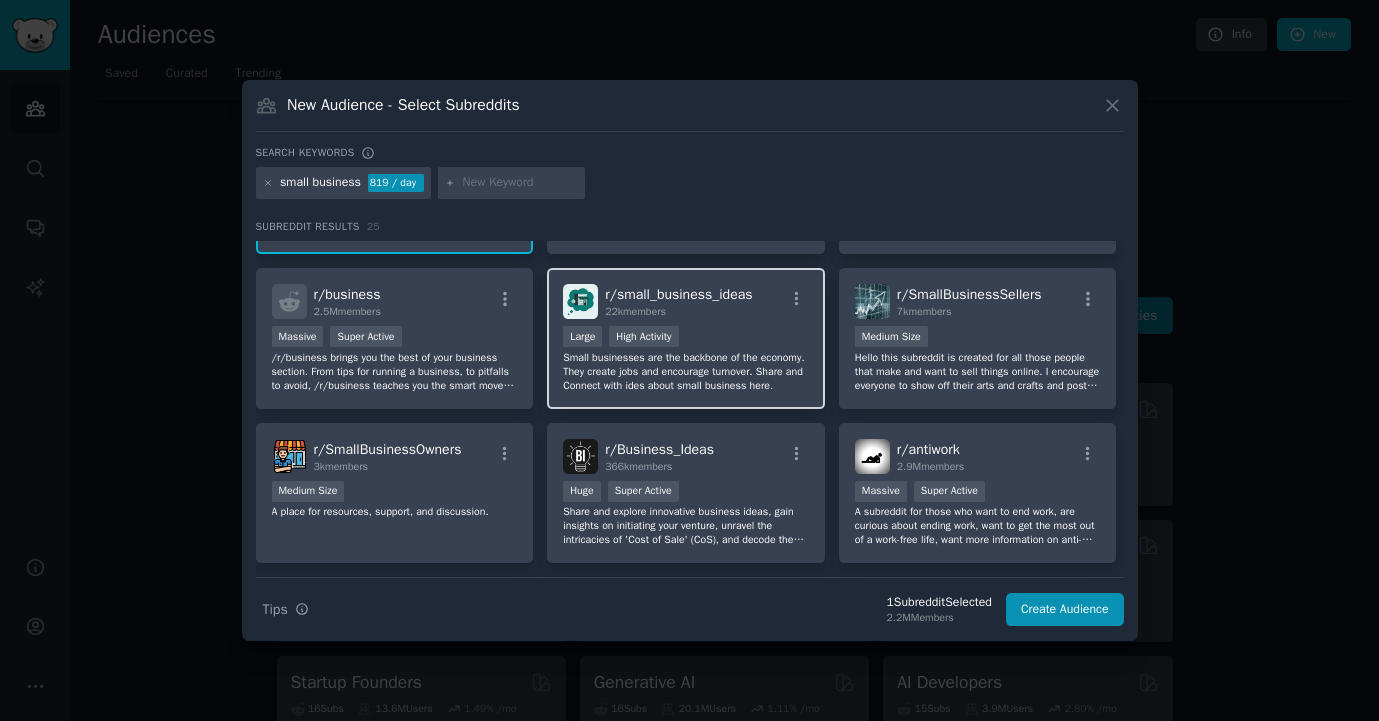 scroll, scrollTop: 154, scrollLeft: 0, axis: vertical 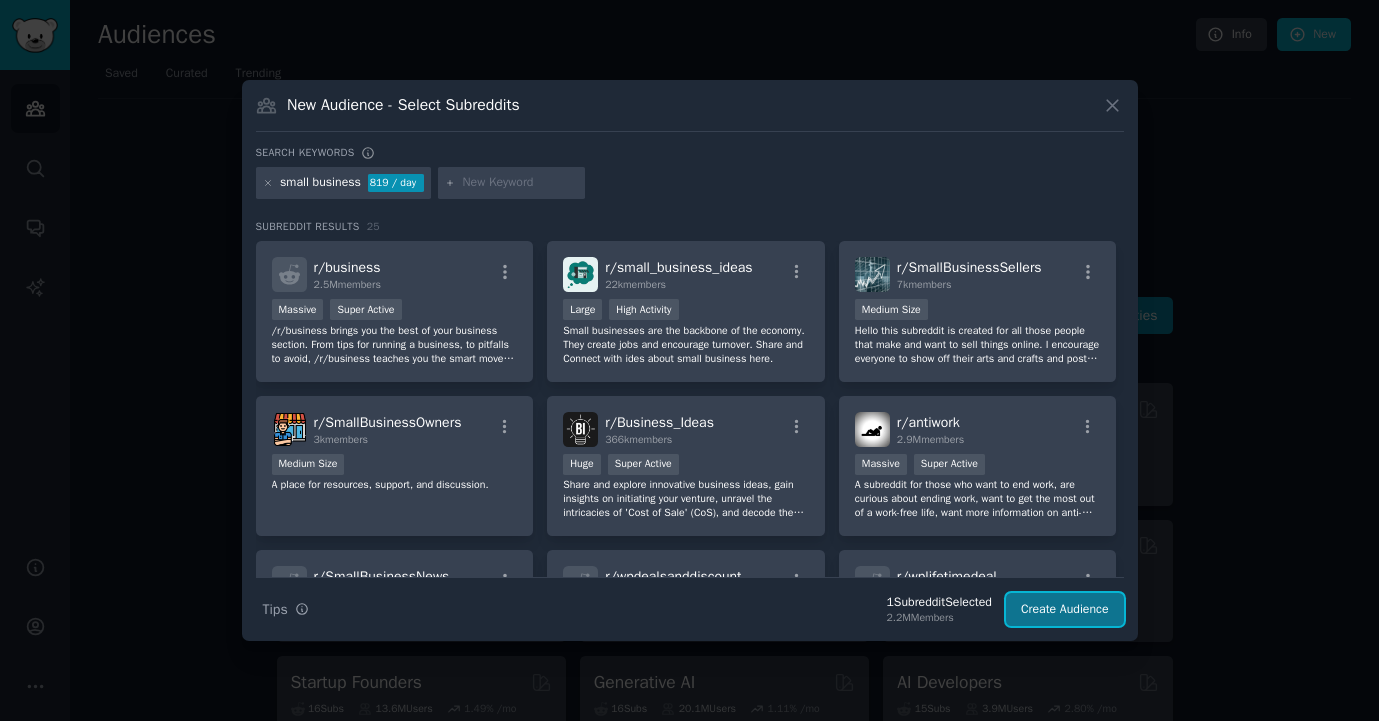 click on "Create Audience" at bounding box center [1065, 610] 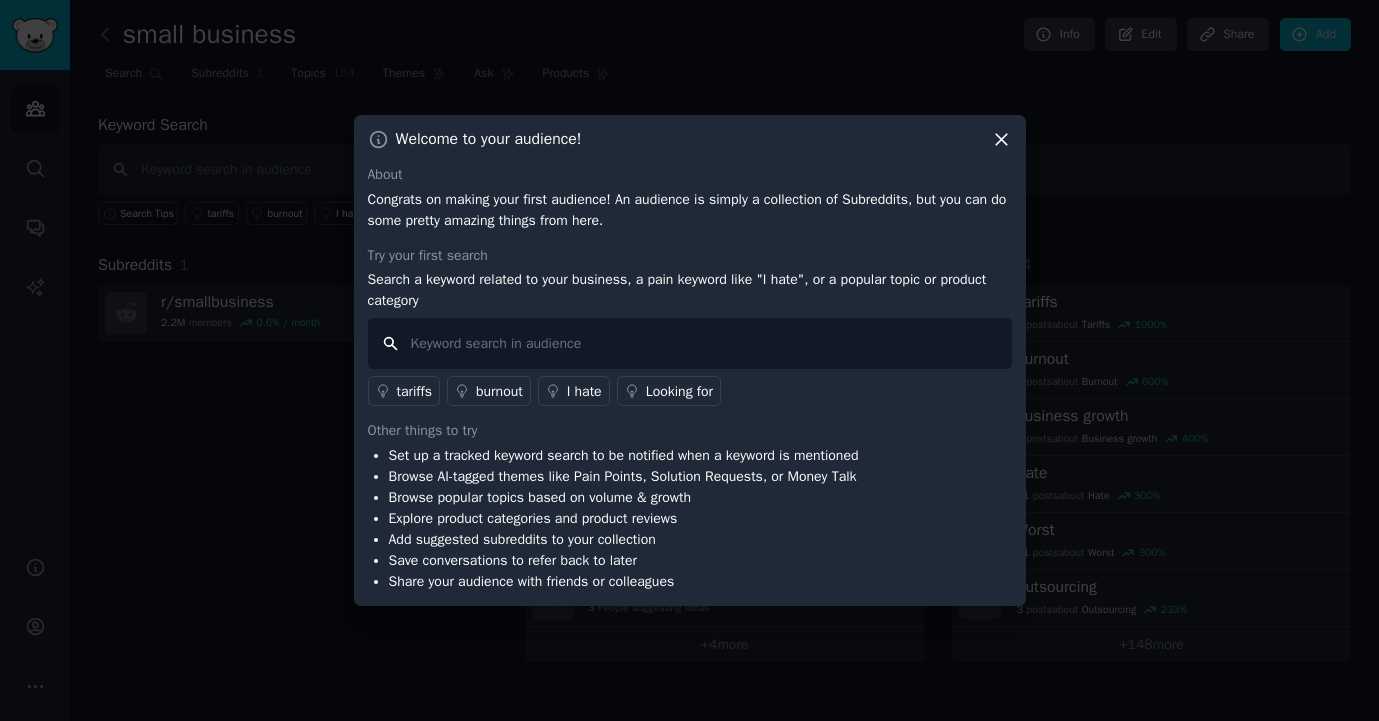 click at bounding box center [690, 343] 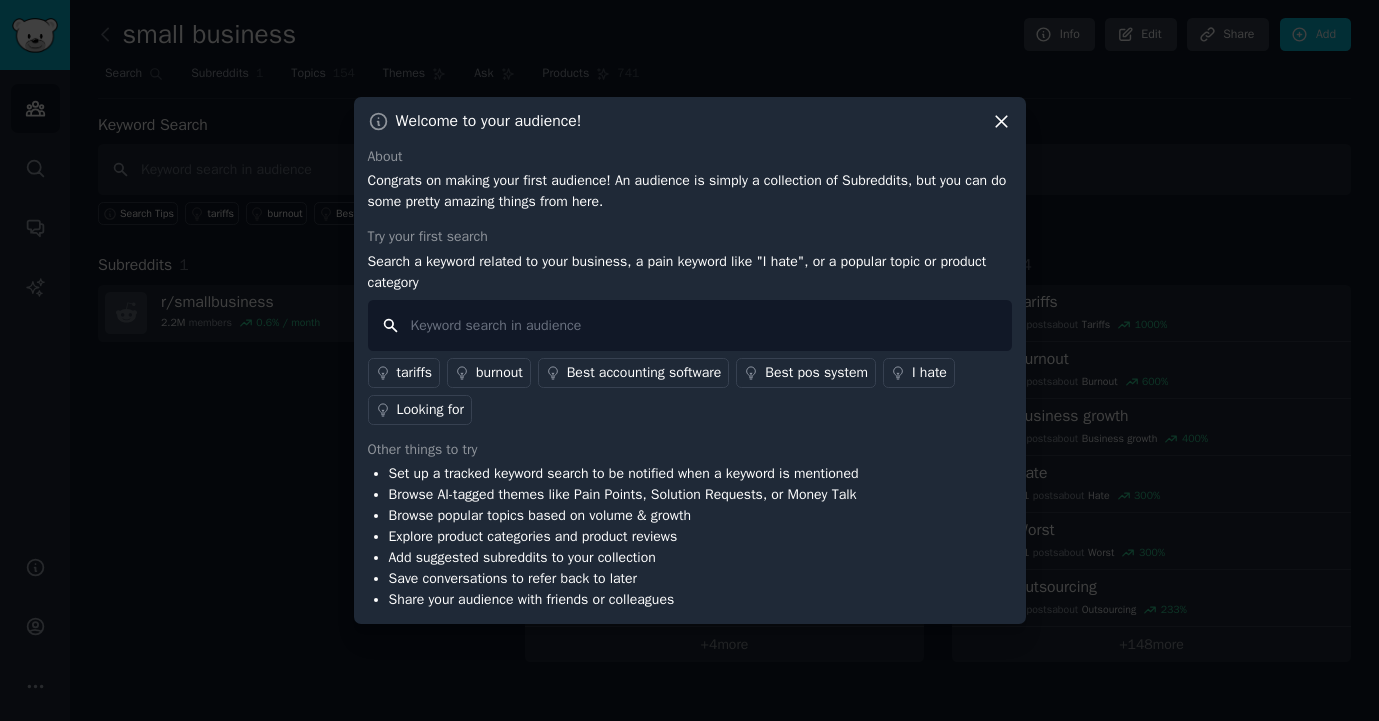 type on "F" 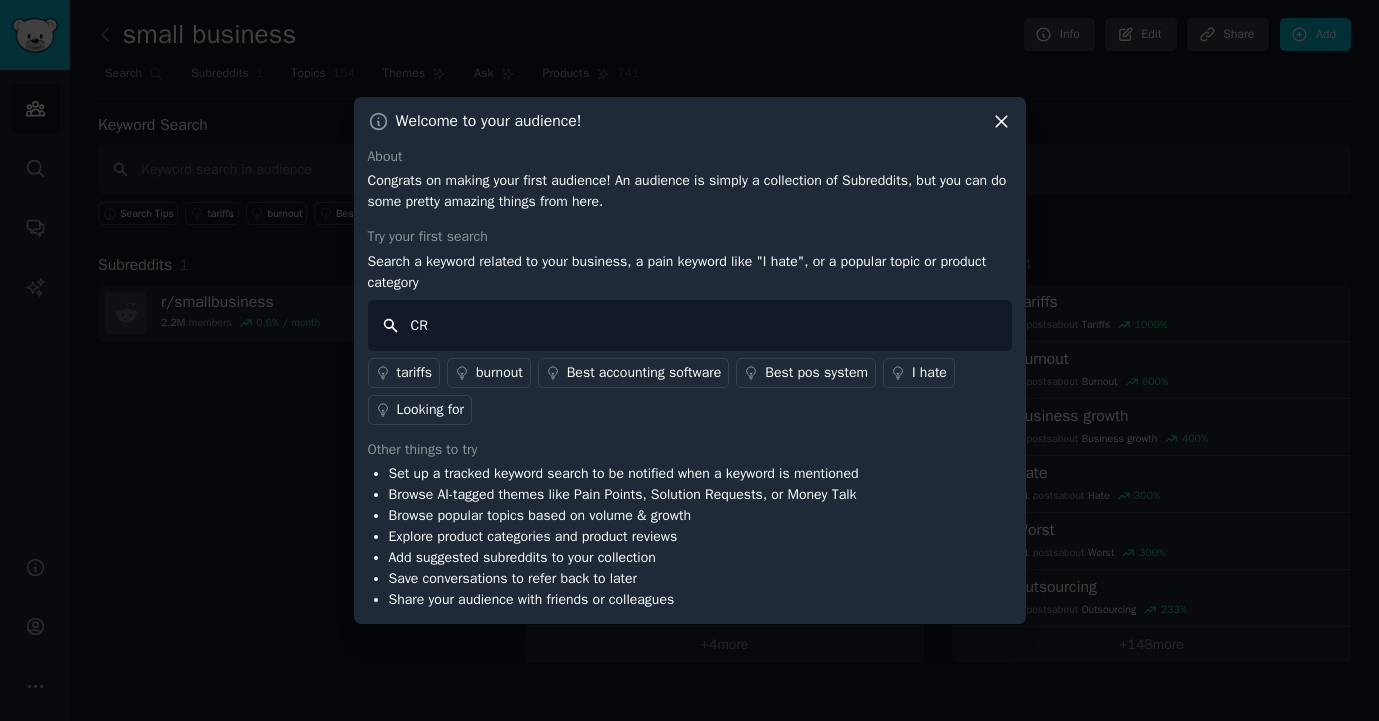 type on "CRM" 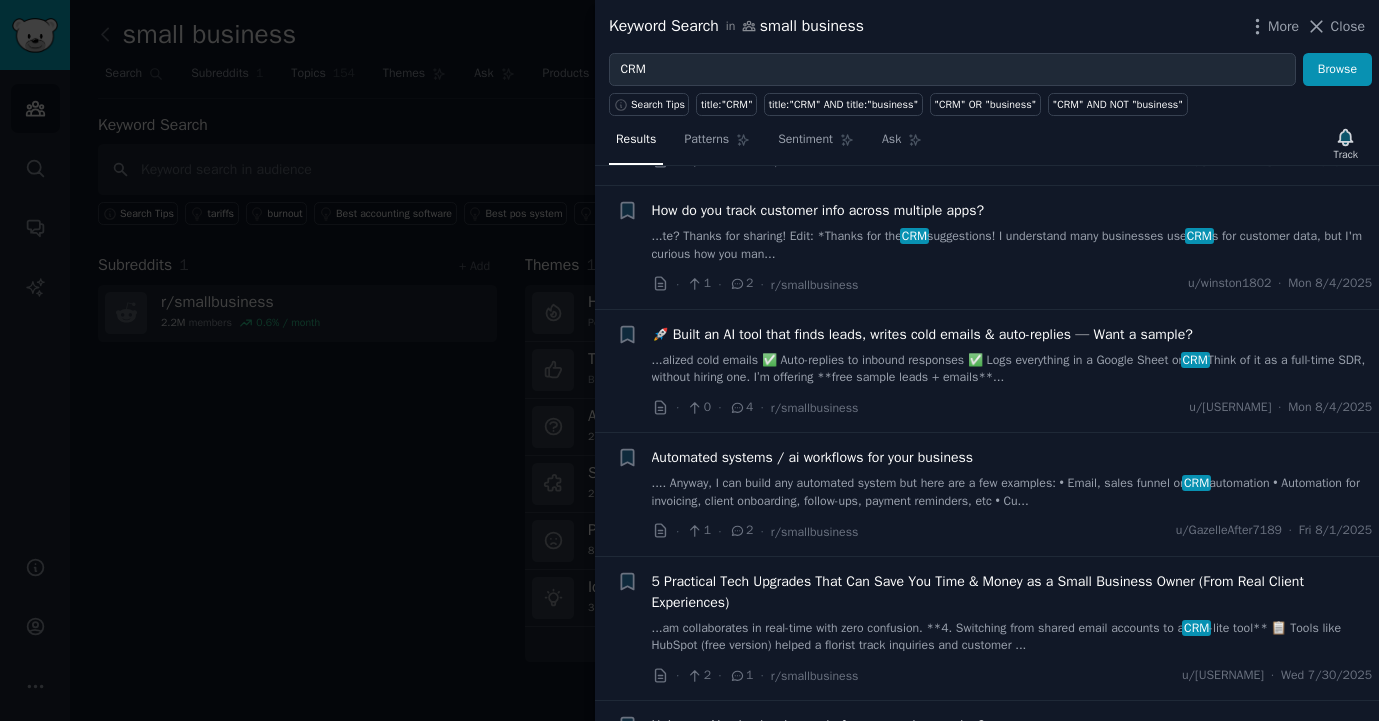 scroll, scrollTop: 630, scrollLeft: 0, axis: vertical 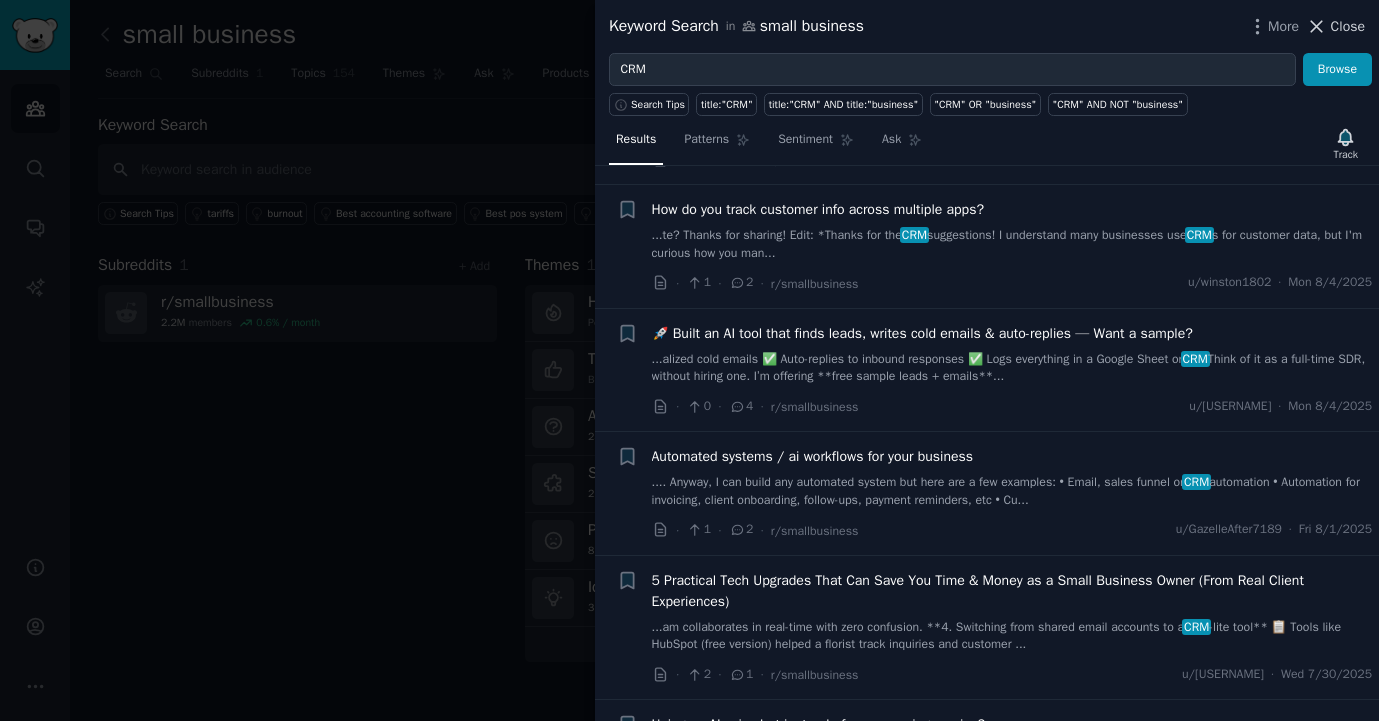 click 